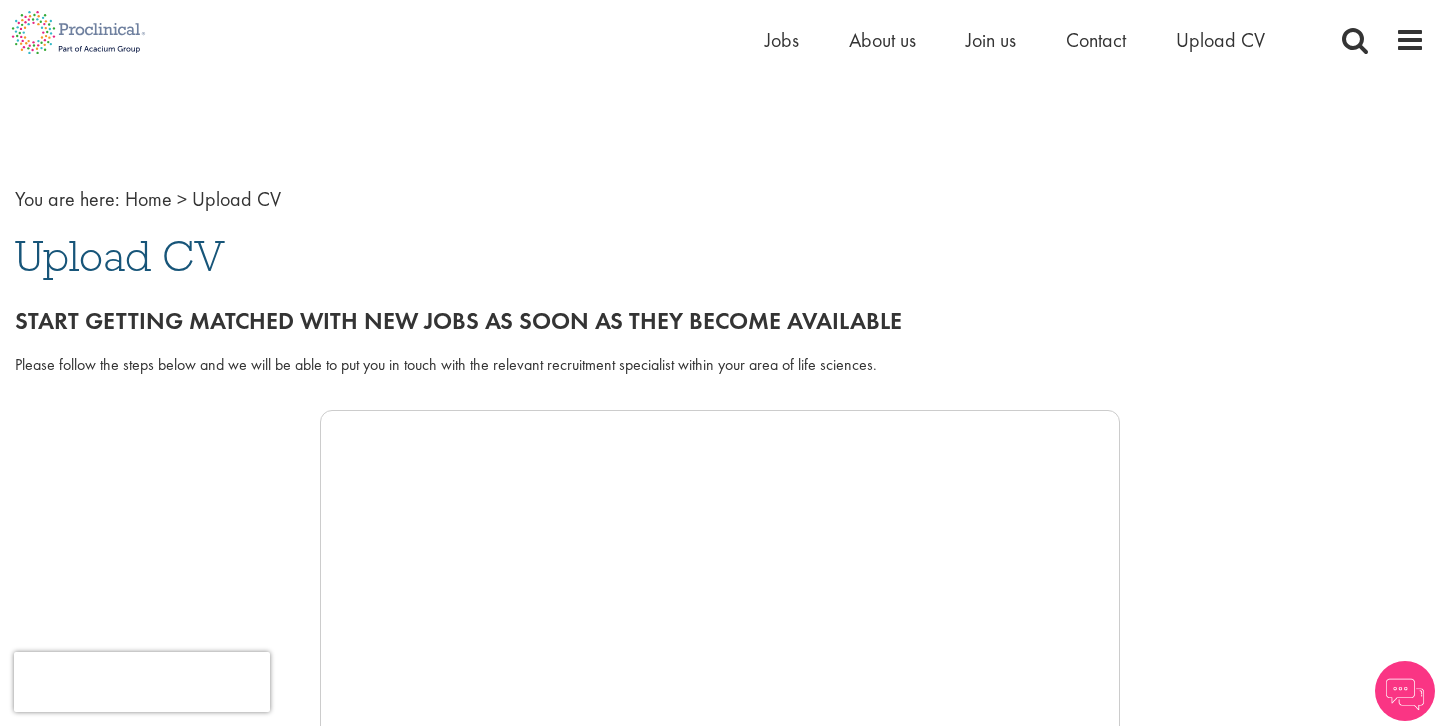 scroll, scrollTop: 193, scrollLeft: 0, axis: vertical 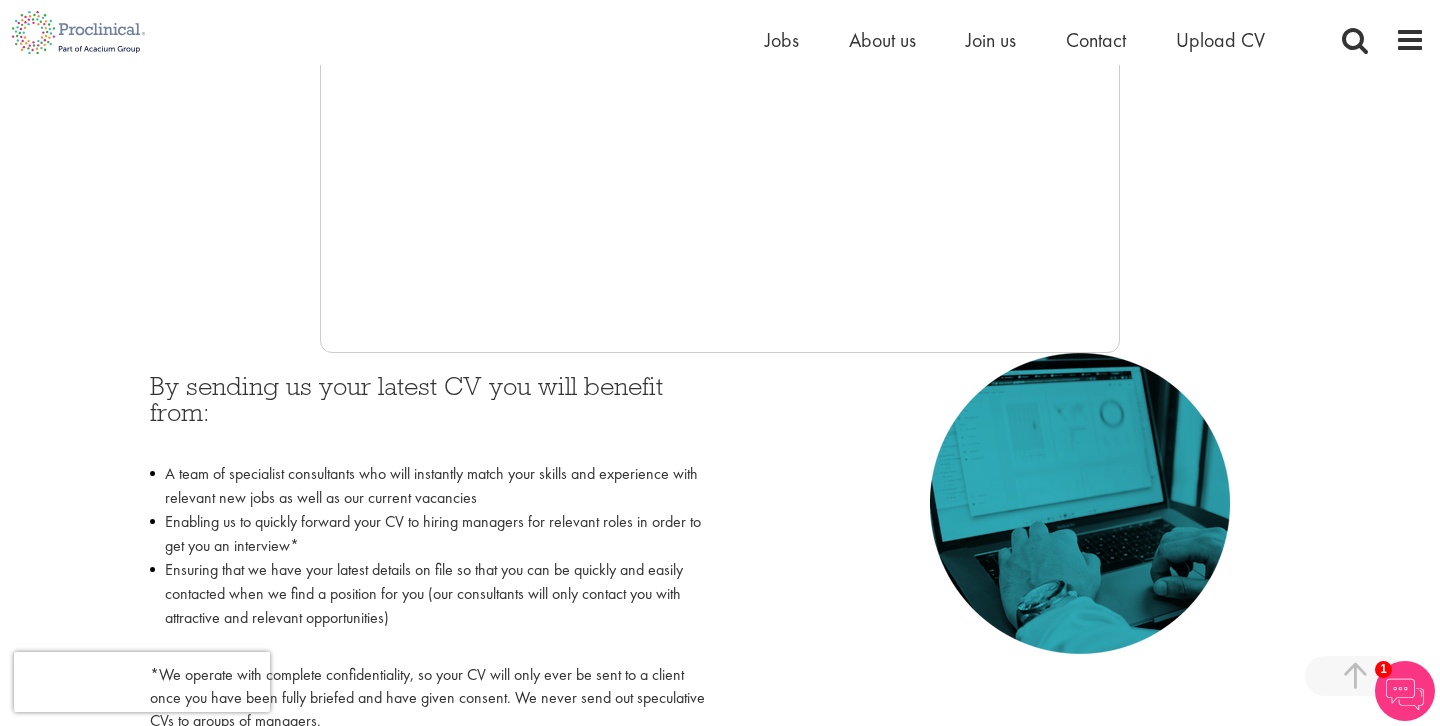 click on "By sending us your latest CV you will benefit from: A team of specialist consultants who will instantly match your skills and experience with relevant new jobs as well as our current vacancies Enabling us to quickly forward your CV to hiring managers for relevant roles in order to get you an interview* Ensuring that we have your latest details on file so that you can be quickly and easily contacted when we find a position for you (our consultants will only contact you with attractive and relevant opportunities) *We operate with complete confidentiality, so your CV will only ever be sent to a client once you have been fully briefed and have given consent. We never send out speculative CVs to groups of managers." at bounding box center [427, 548] 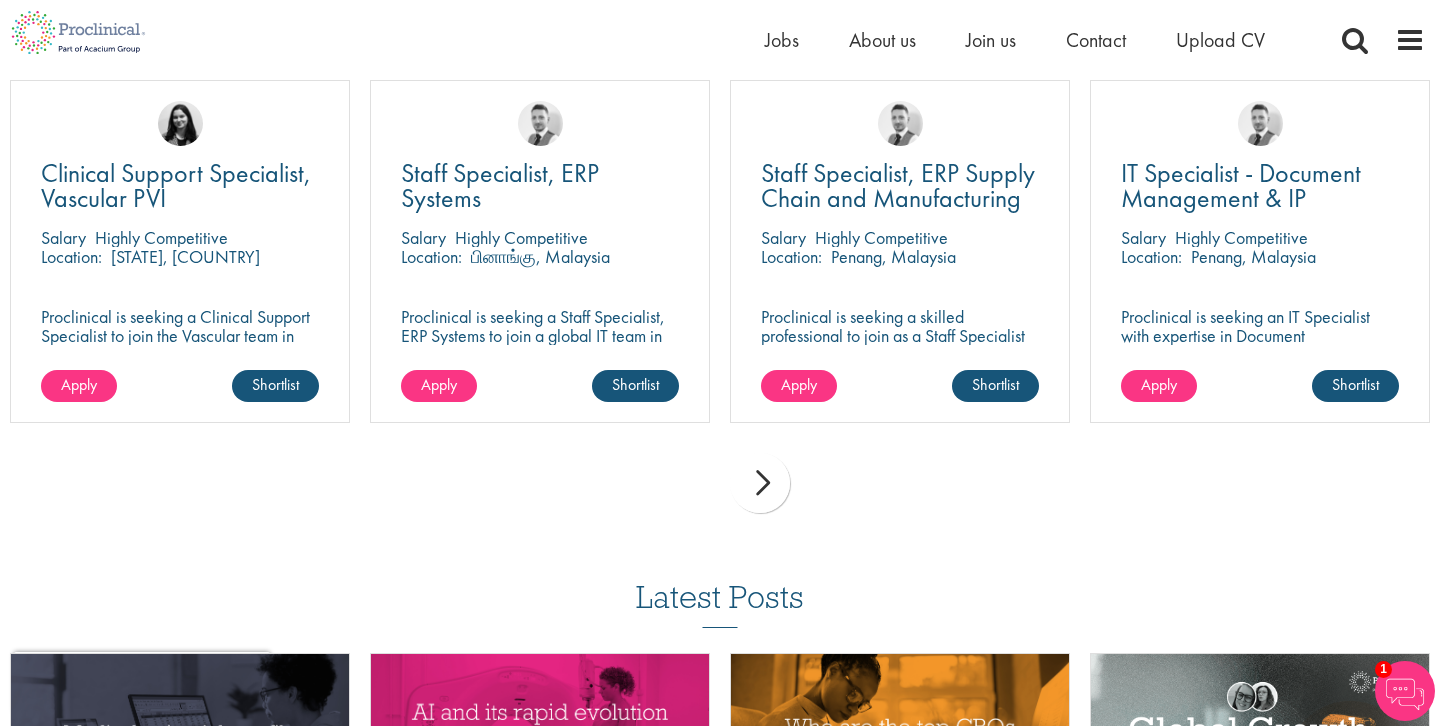 scroll, scrollTop: 1445, scrollLeft: 0, axis: vertical 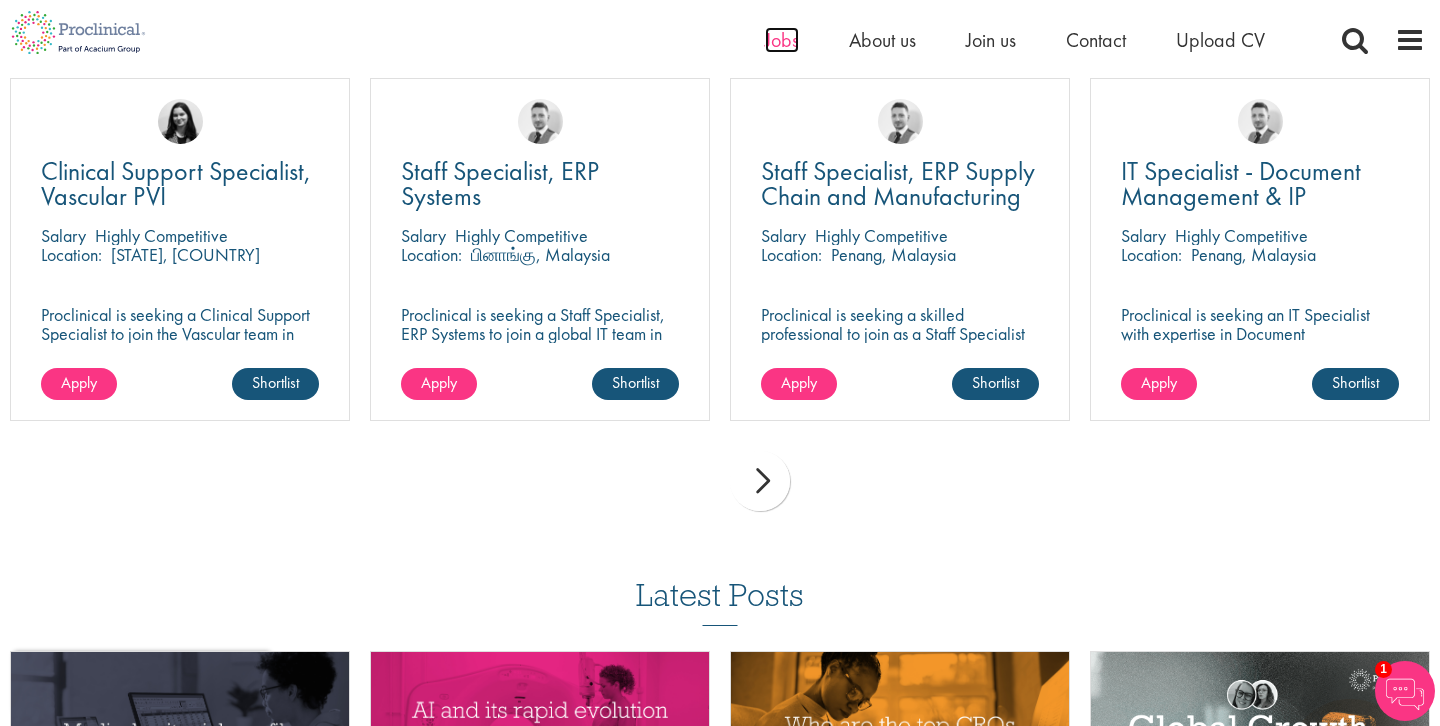 click on "Jobs" at bounding box center [782, 40] 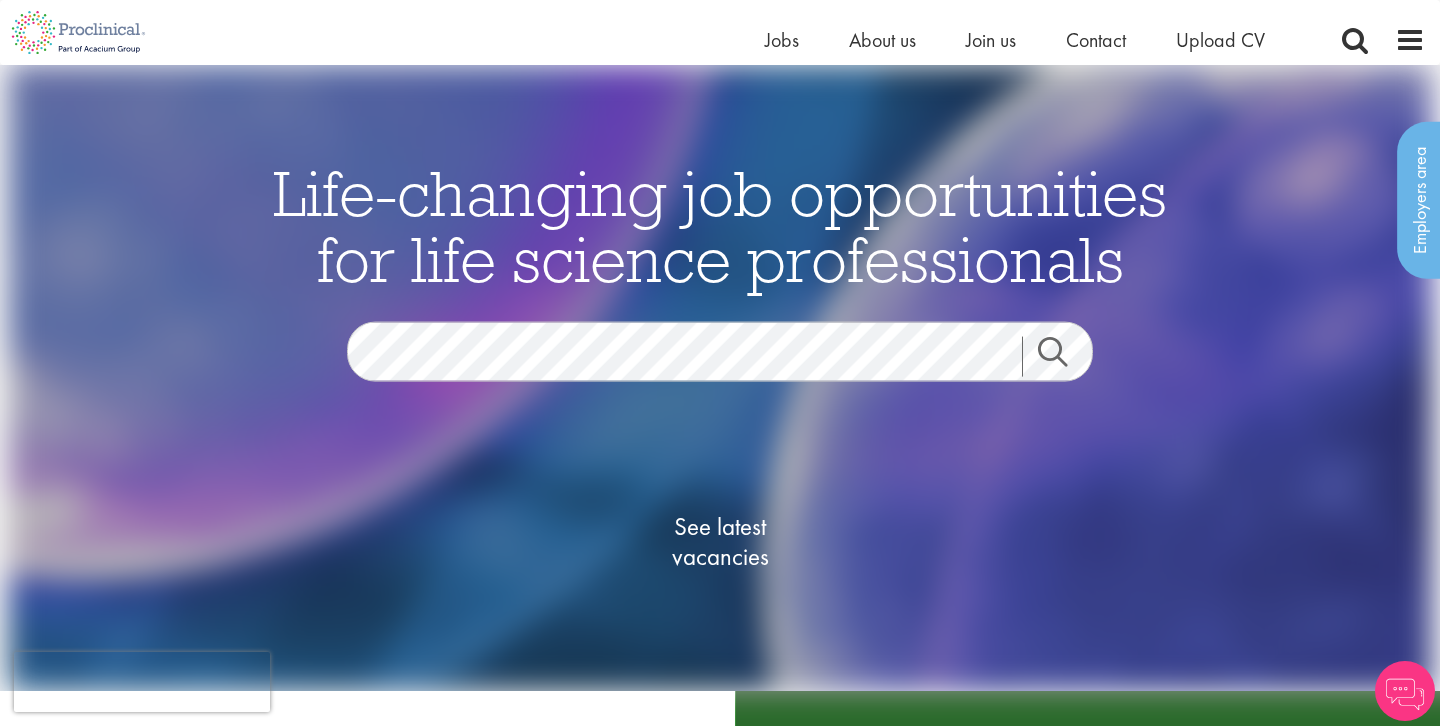 scroll, scrollTop: 148, scrollLeft: 0, axis: vertical 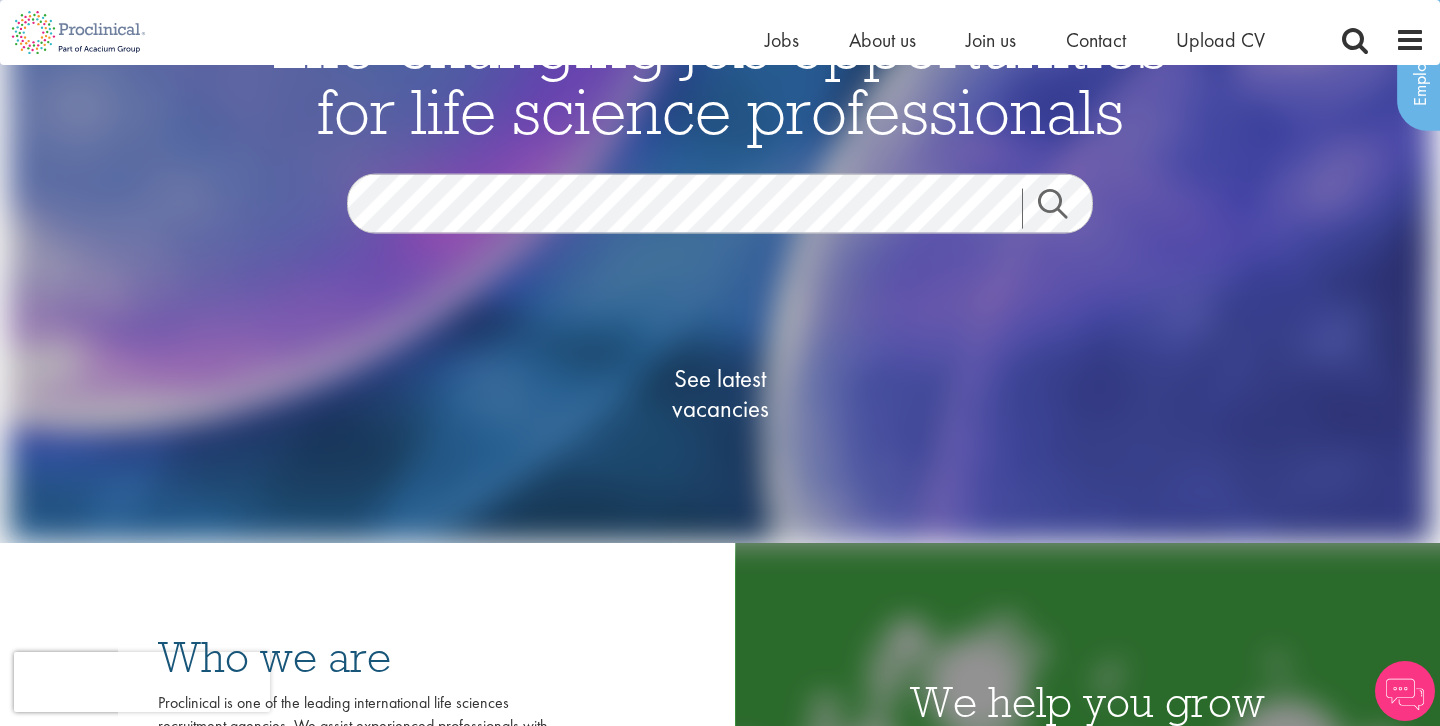 click on "See latest  vacancies" at bounding box center (720, 394) 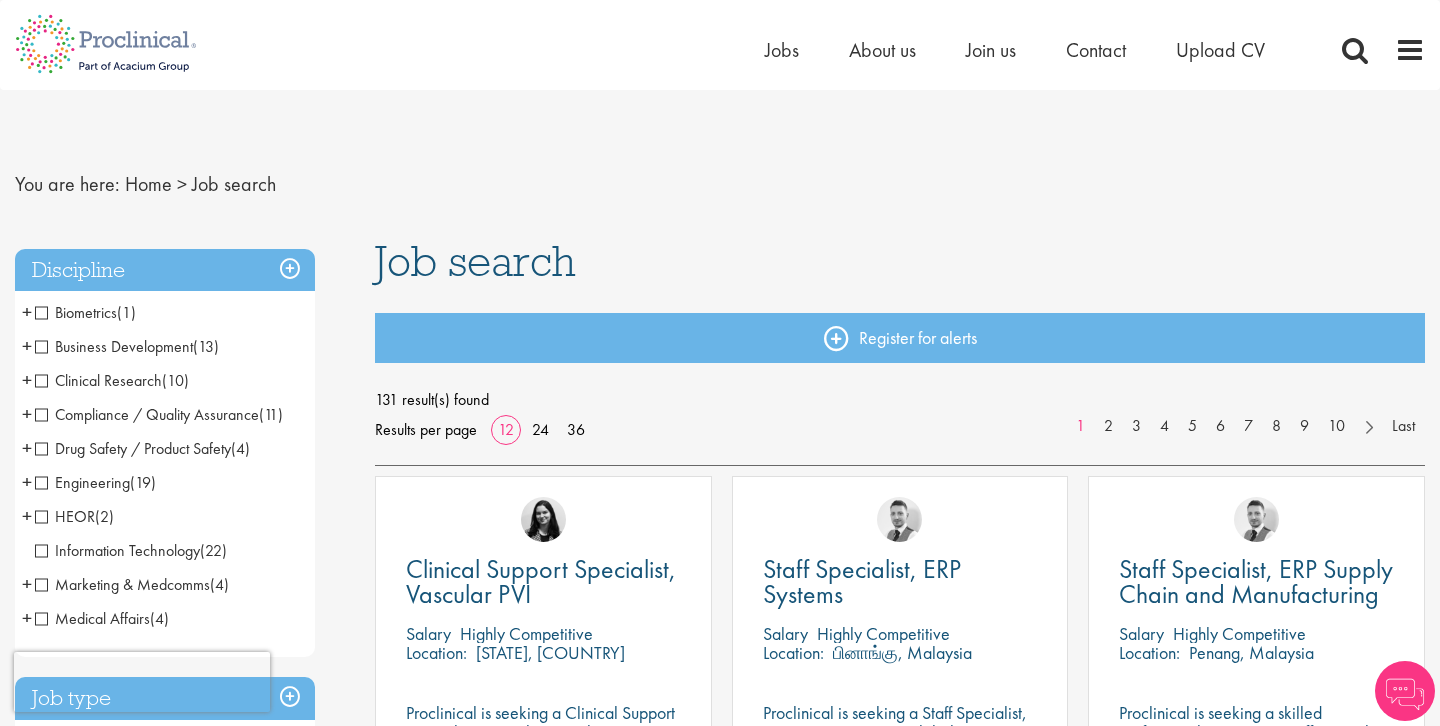 scroll, scrollTop: 0, scrollLeft: 0, axis: both 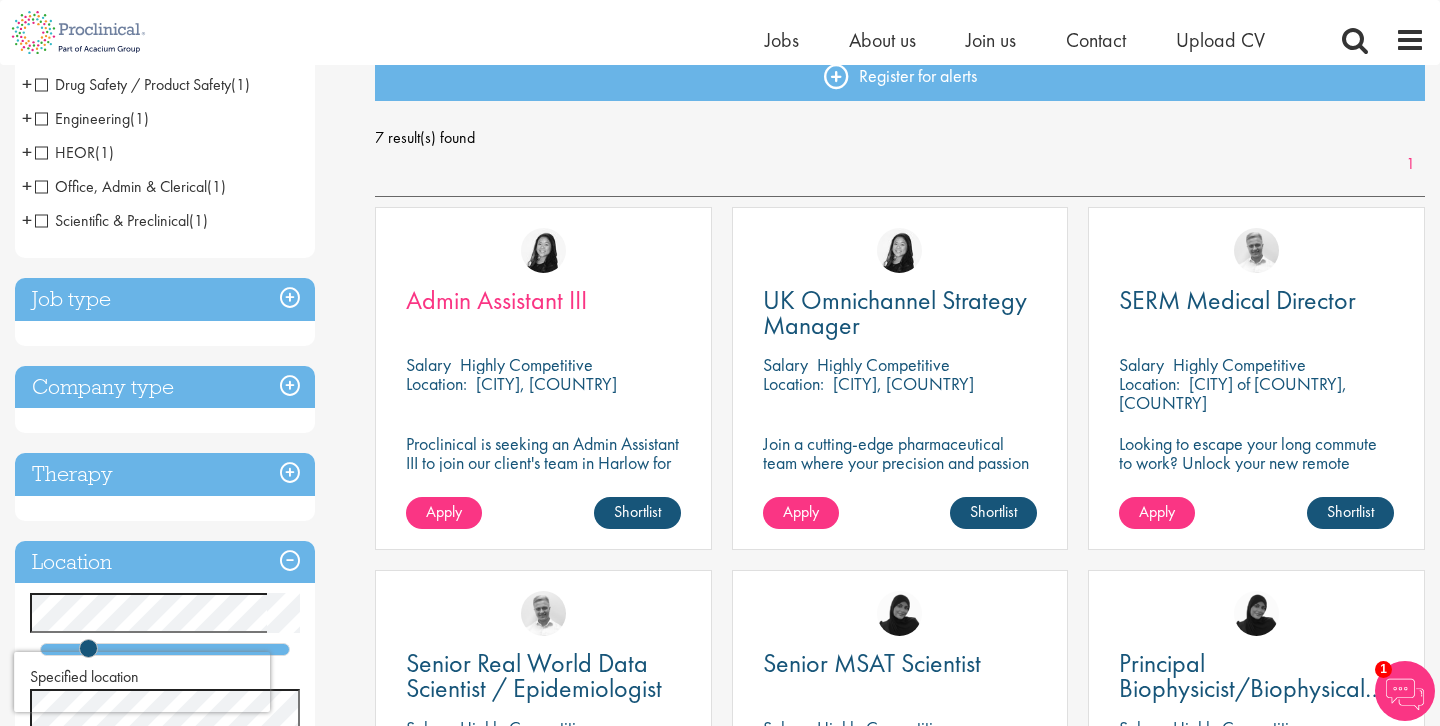 click on "Admin Assistant III" at bounding box center [496, 300] 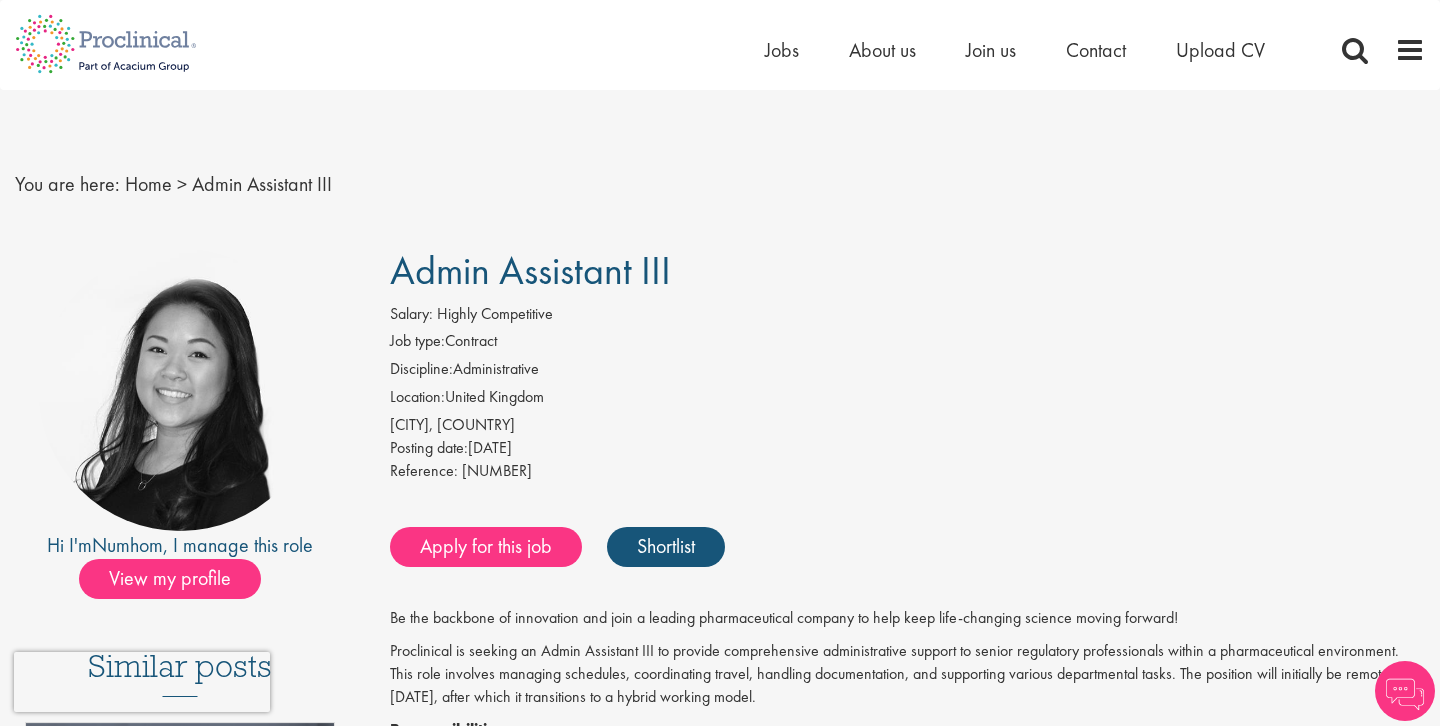 scroll, scrollTop: 0, scrollLeft: 0, axis: both 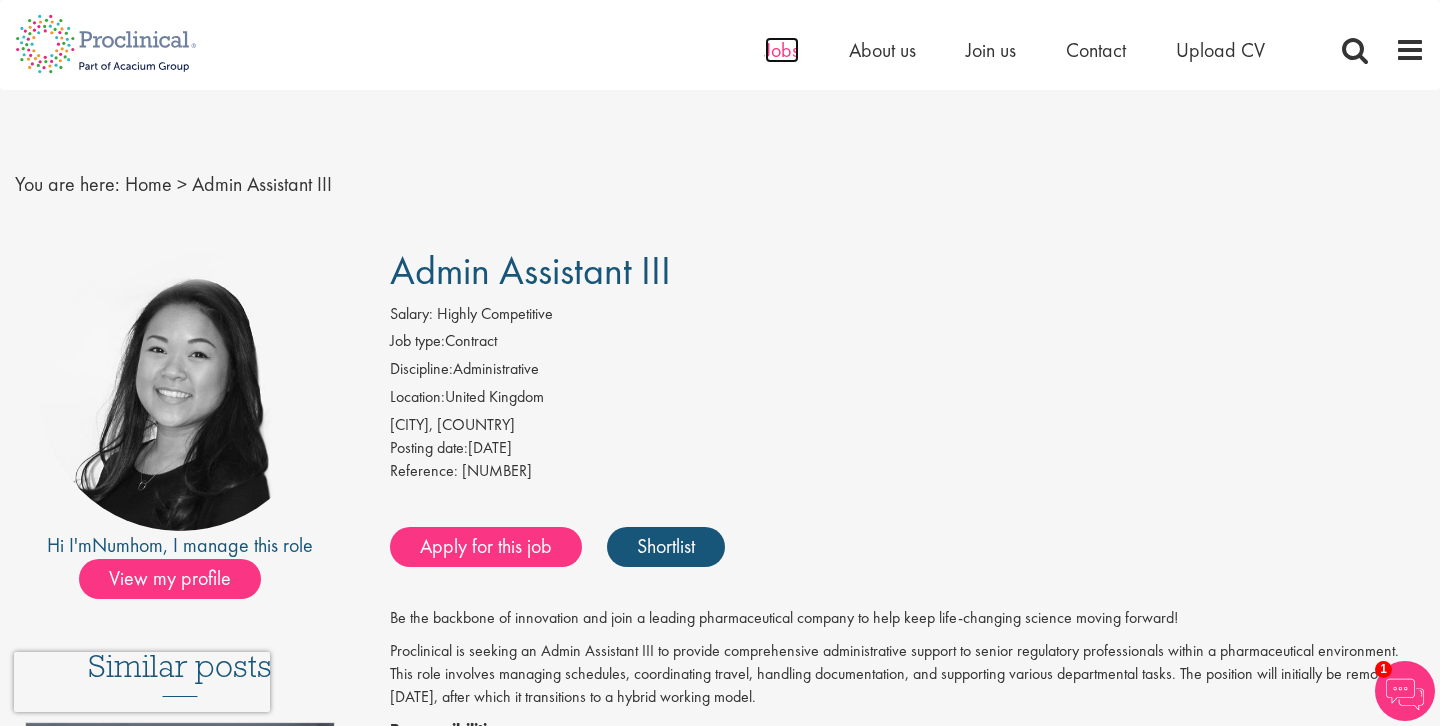 click on "Jobs" at bounding box center [782, 50] 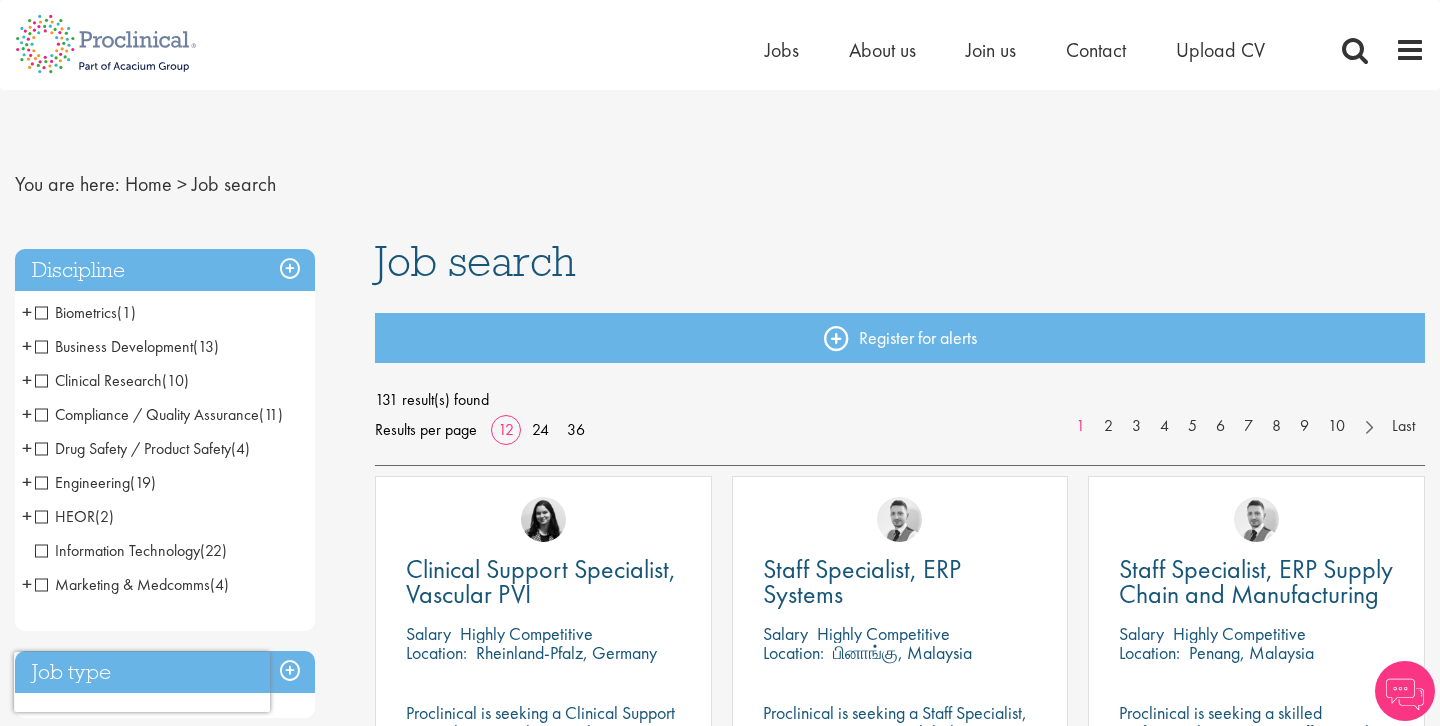 scroll, scrollTop: 0, scrollLeft: 0, axis: both 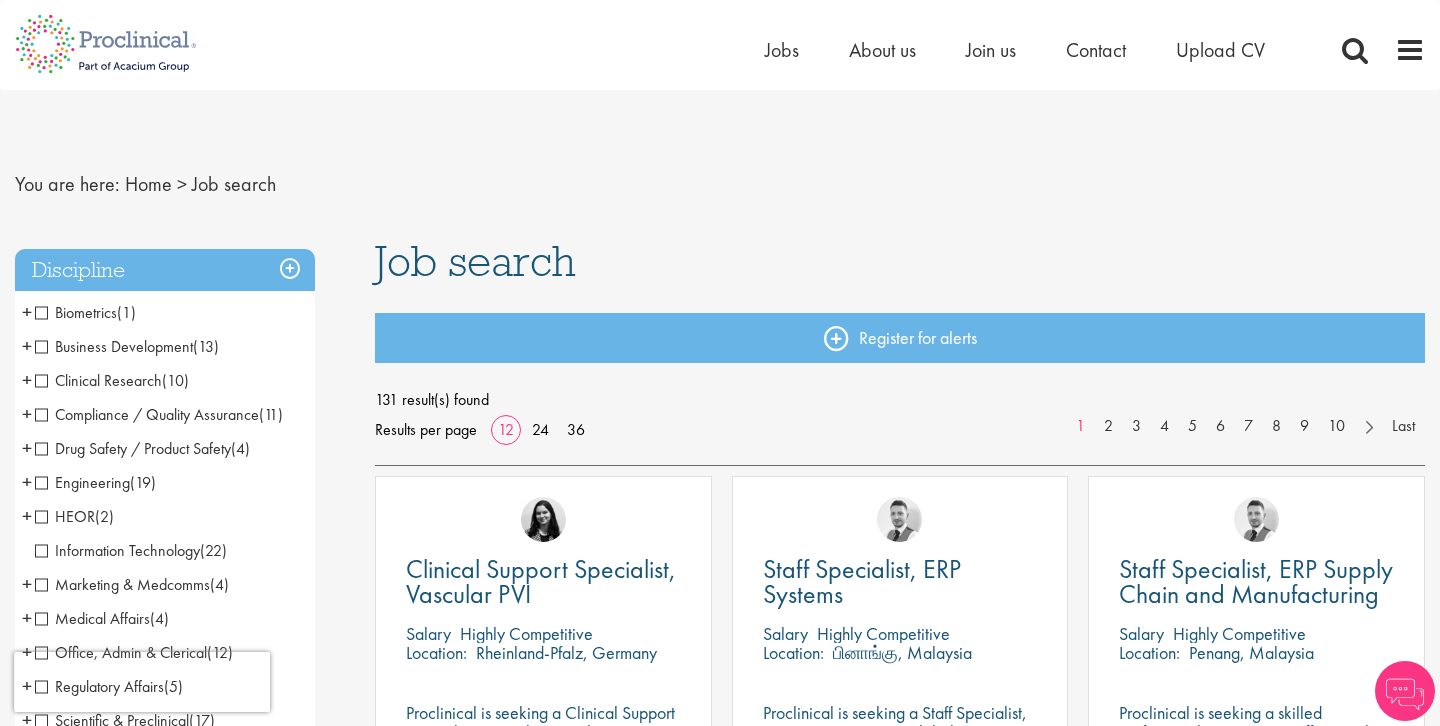 click on "Clinical Research" at bounding box center (98, 380) 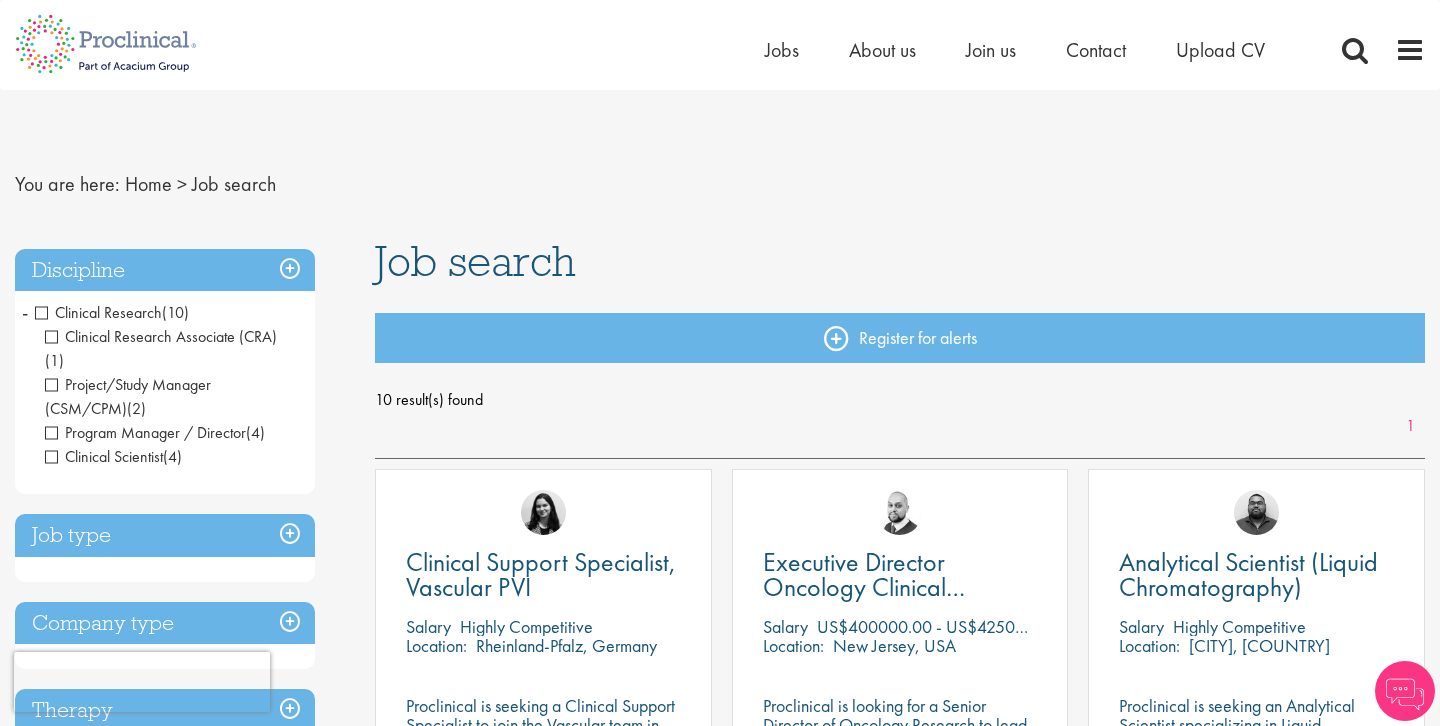 scroll, scrollTop: 0, scrollLeft: 0, axis: both 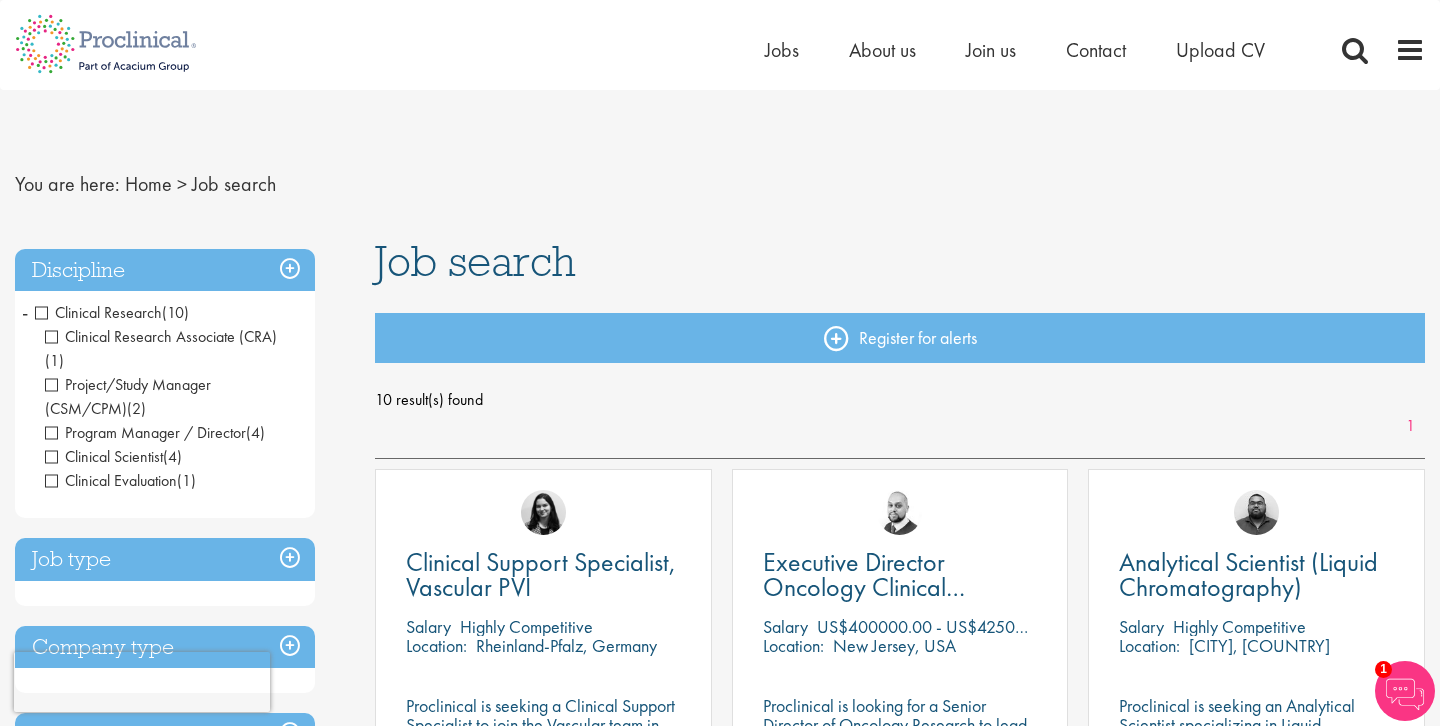 click on "Clinical Research" at bounding box center [98, 312] 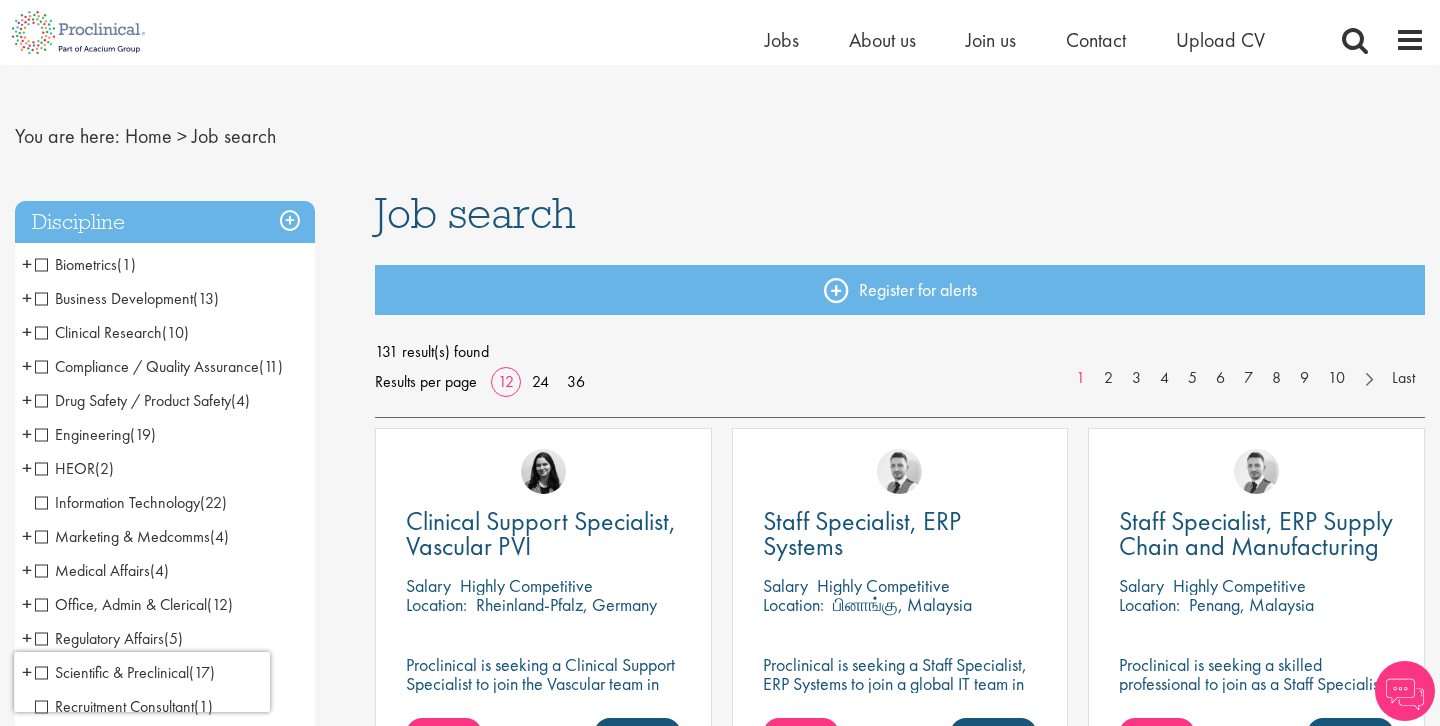 scroll, scrollTop: 0, scrollLeft: 0, axis: both 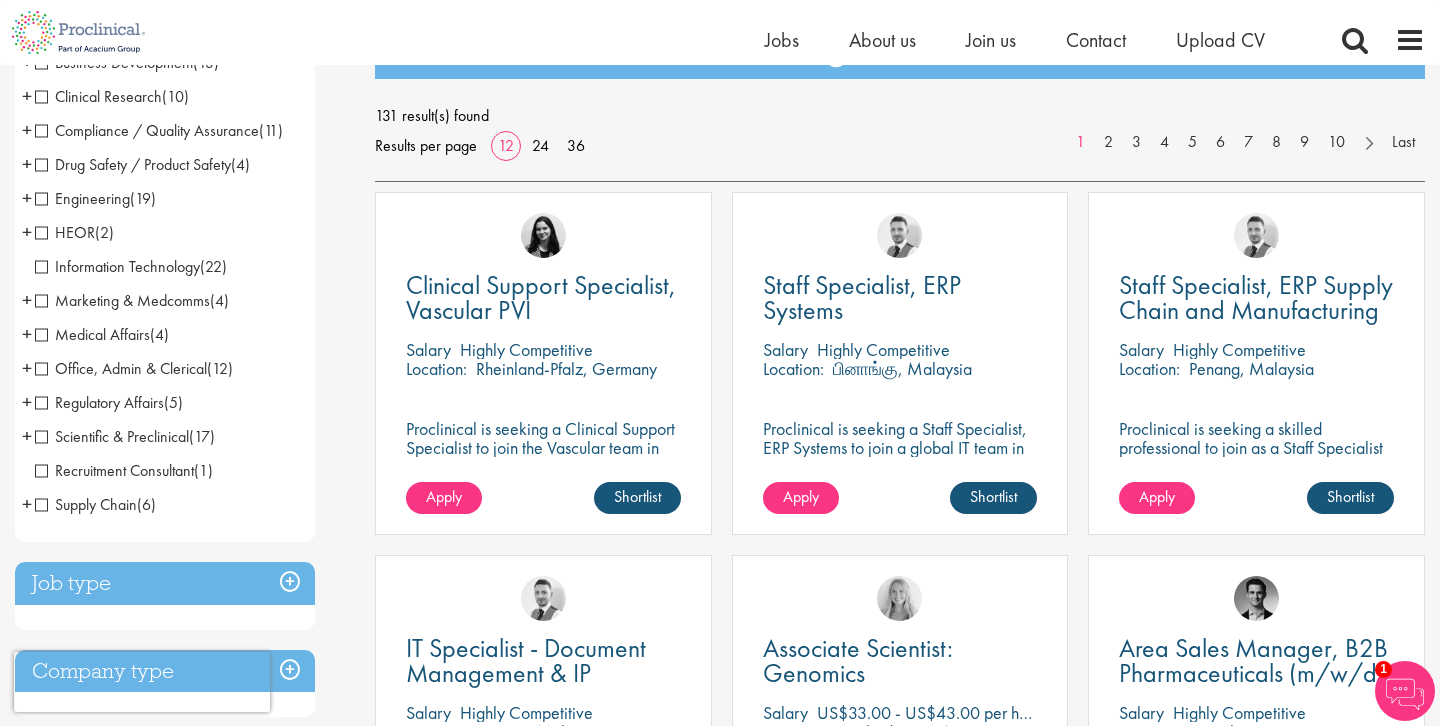 click on "Office, Admin & Clerical" at bounding box center [121, 368] 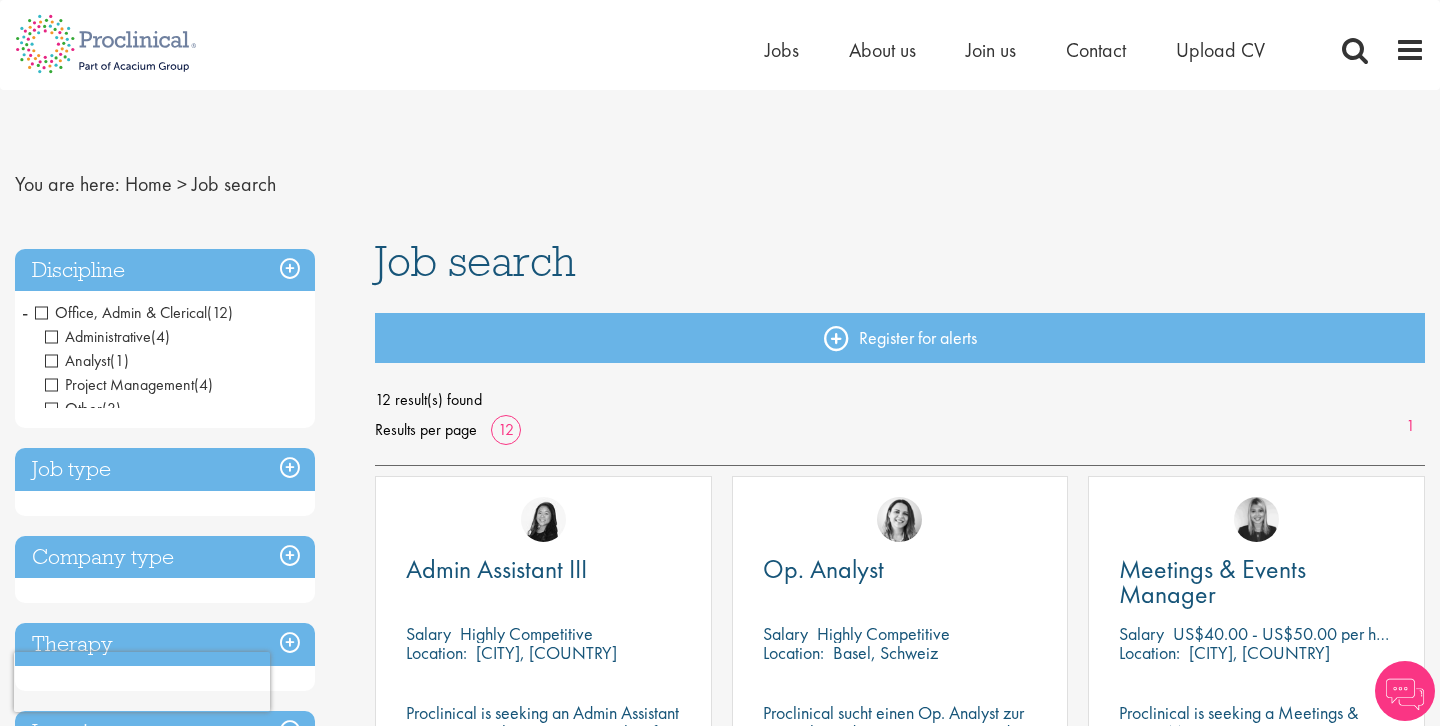 scroll, scrollTop: 0, scrollLeft: 0, axis: both 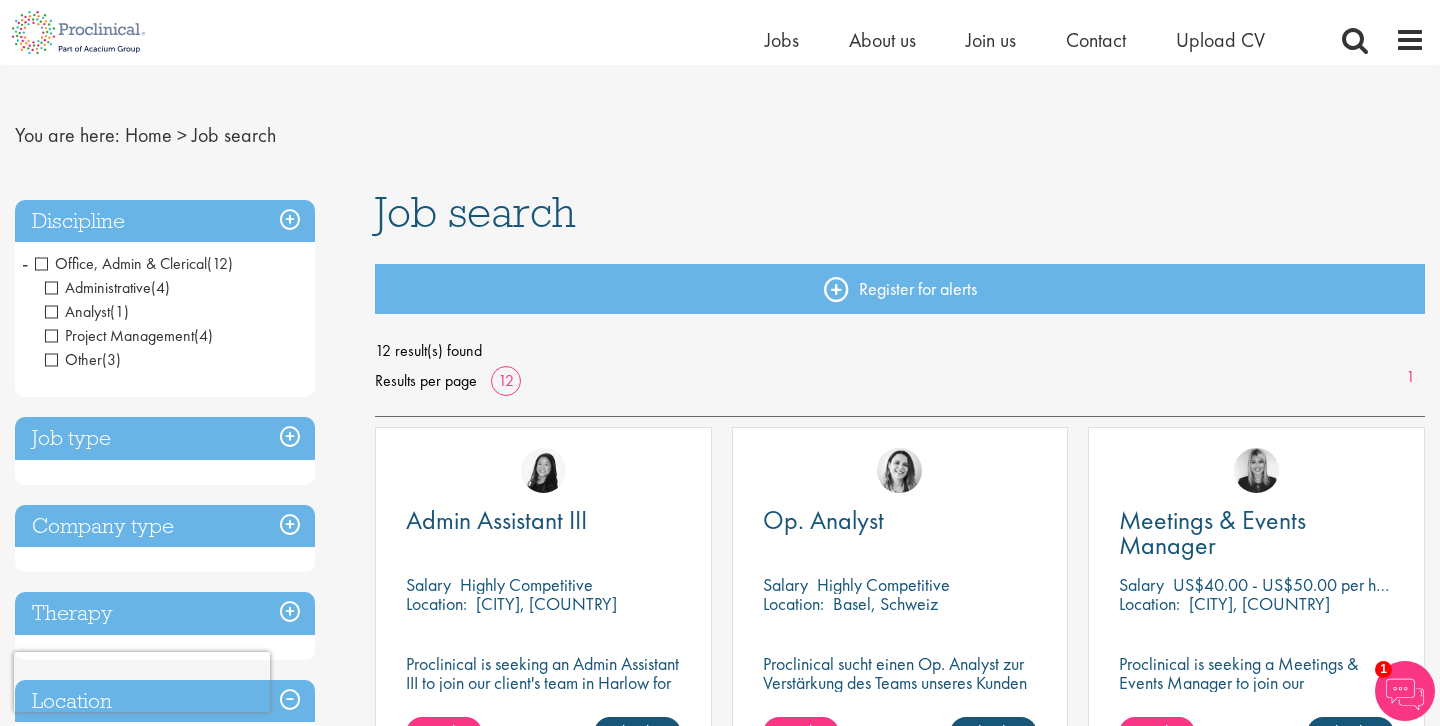 click on "Office, Admin & Clerical" at bounding box center [121, 263] 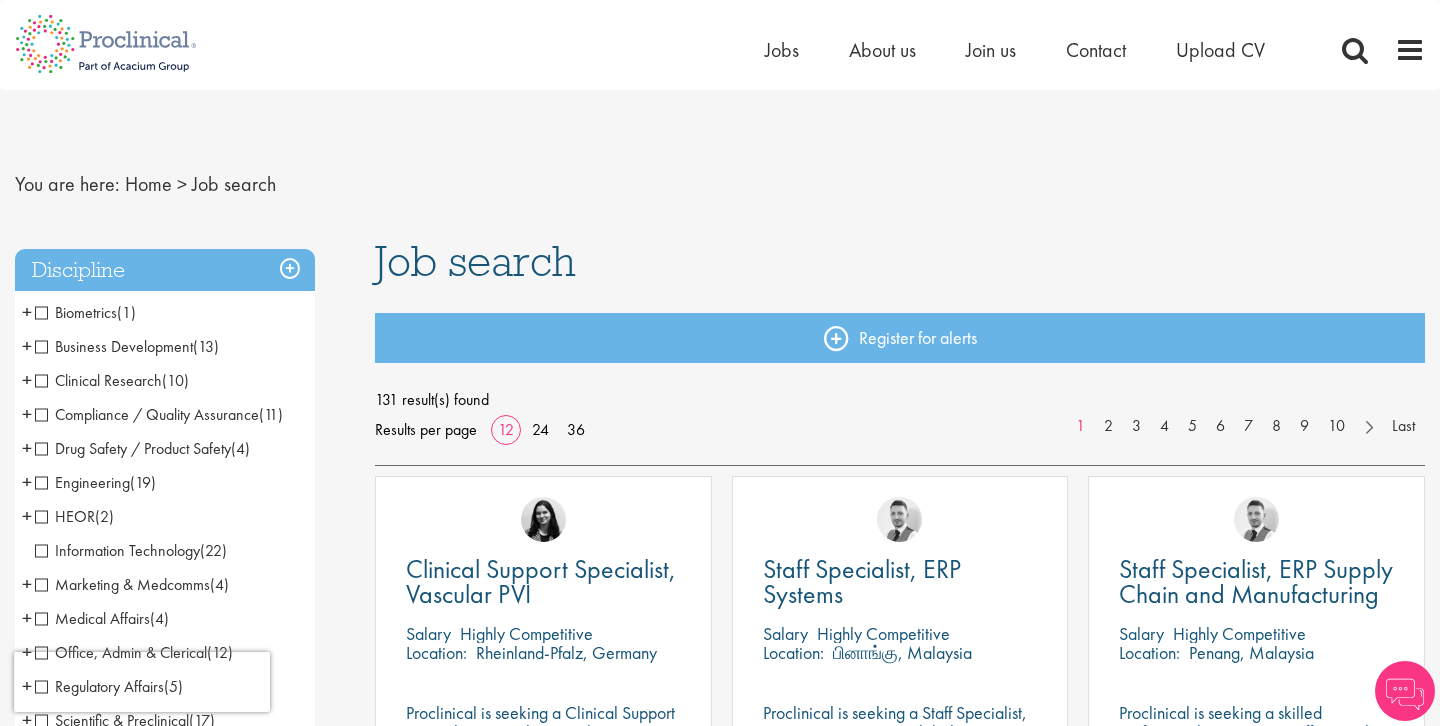scroll, scrollTop: 0, scrollLeft: 0, axis: both 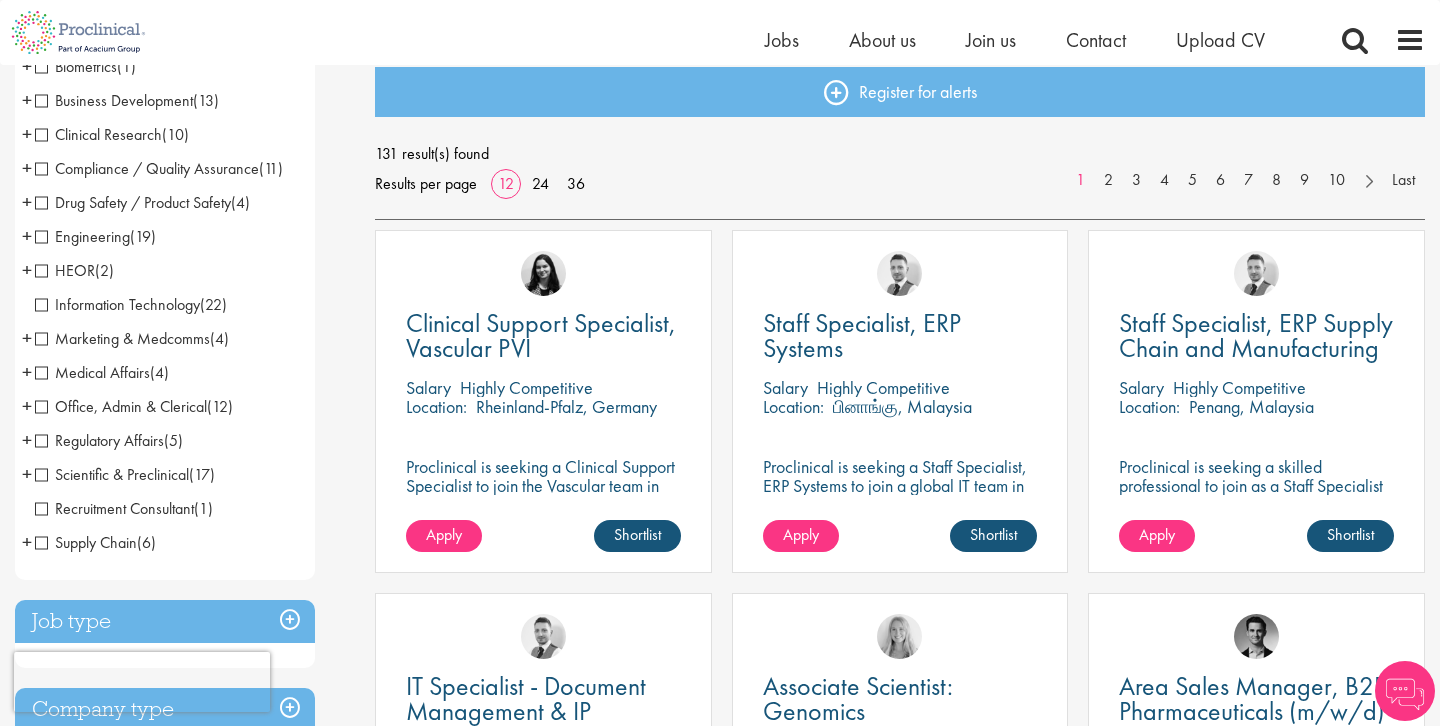 click on "Medical Affairs" at bounding box center [92, 372] 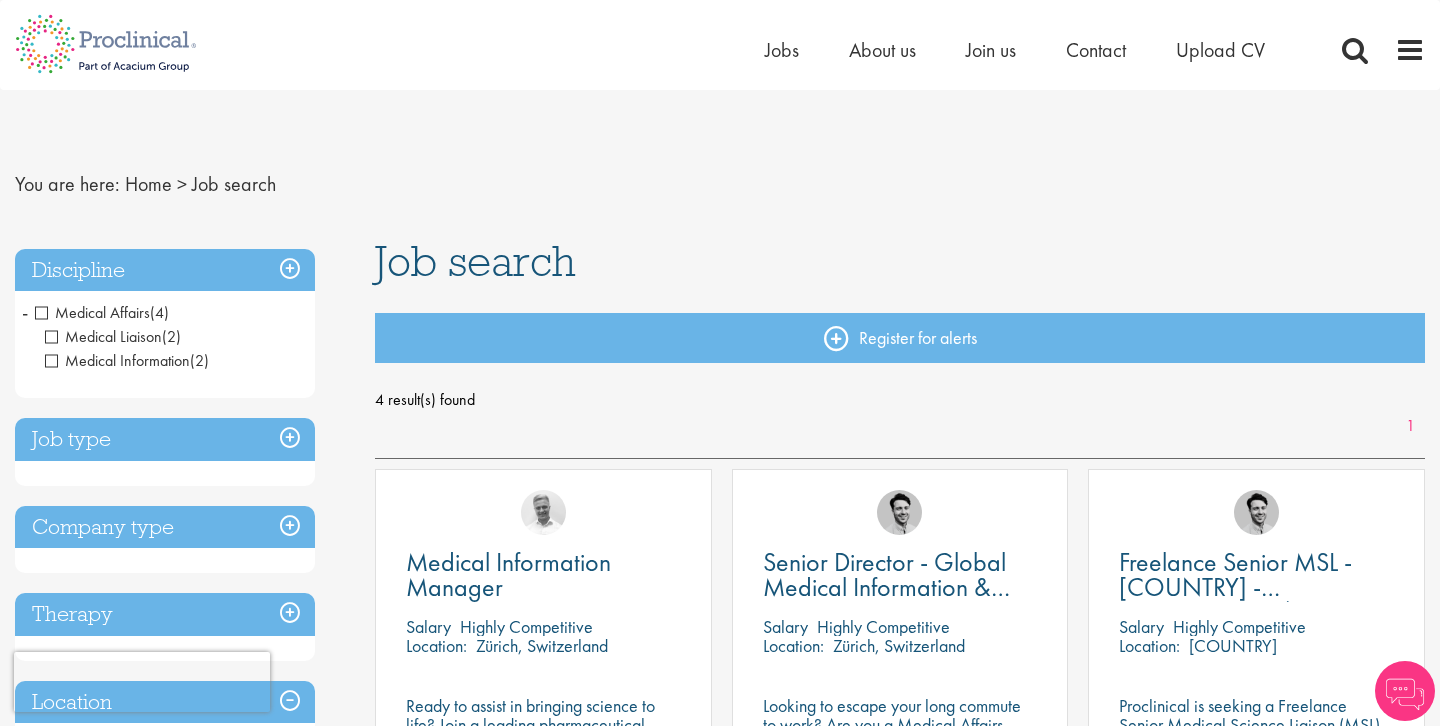 scroll, scrollTop: 0, scrollLeft: 0, axis: both 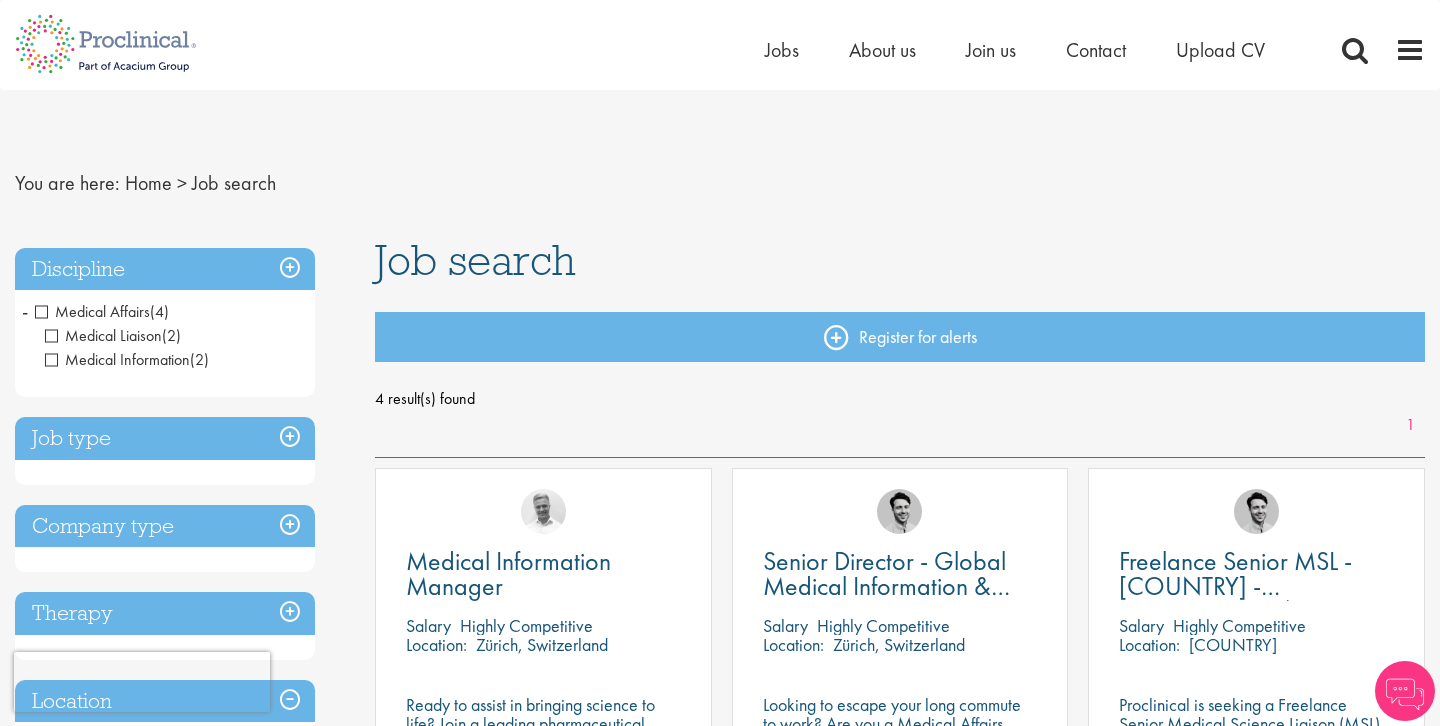 click on "Medical Affairs" at bounding box center (92, 311) 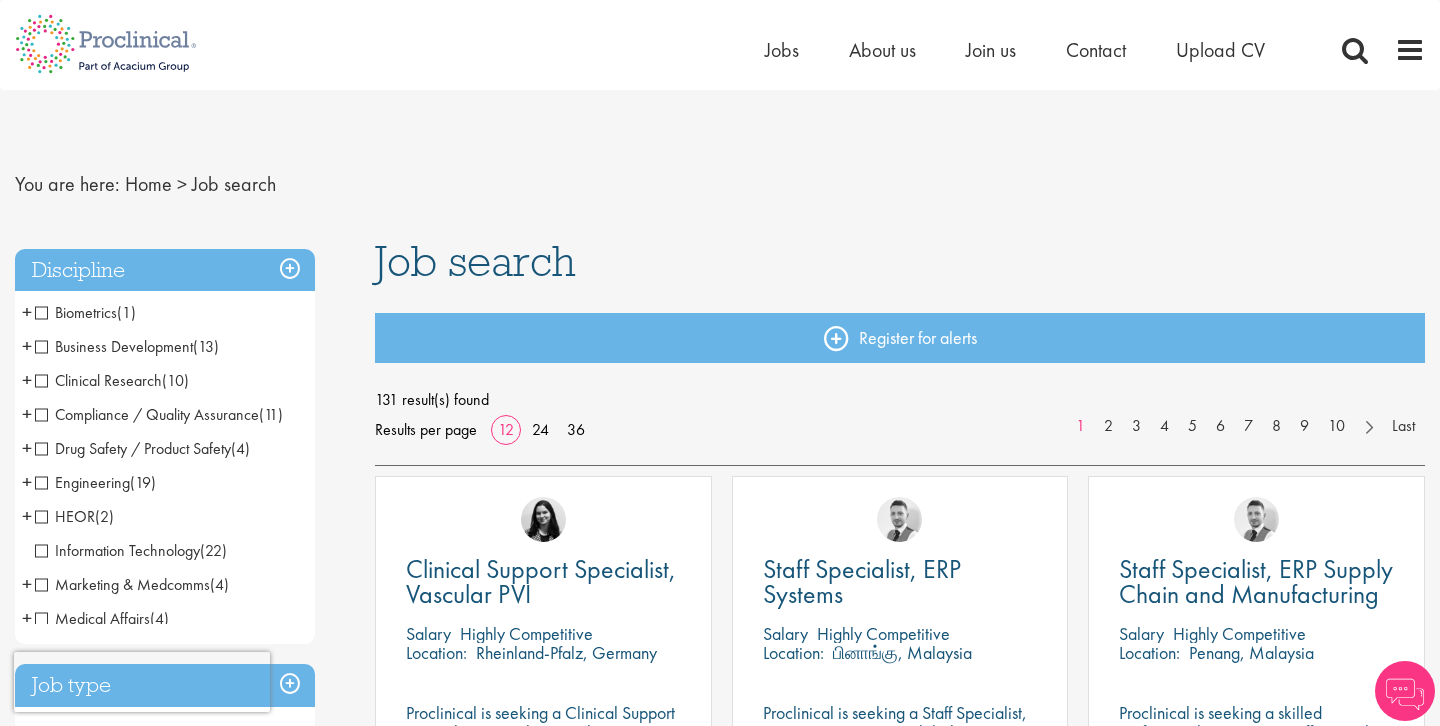 scroll, scrollTop: 0, scrollLeft: 0, axis: both 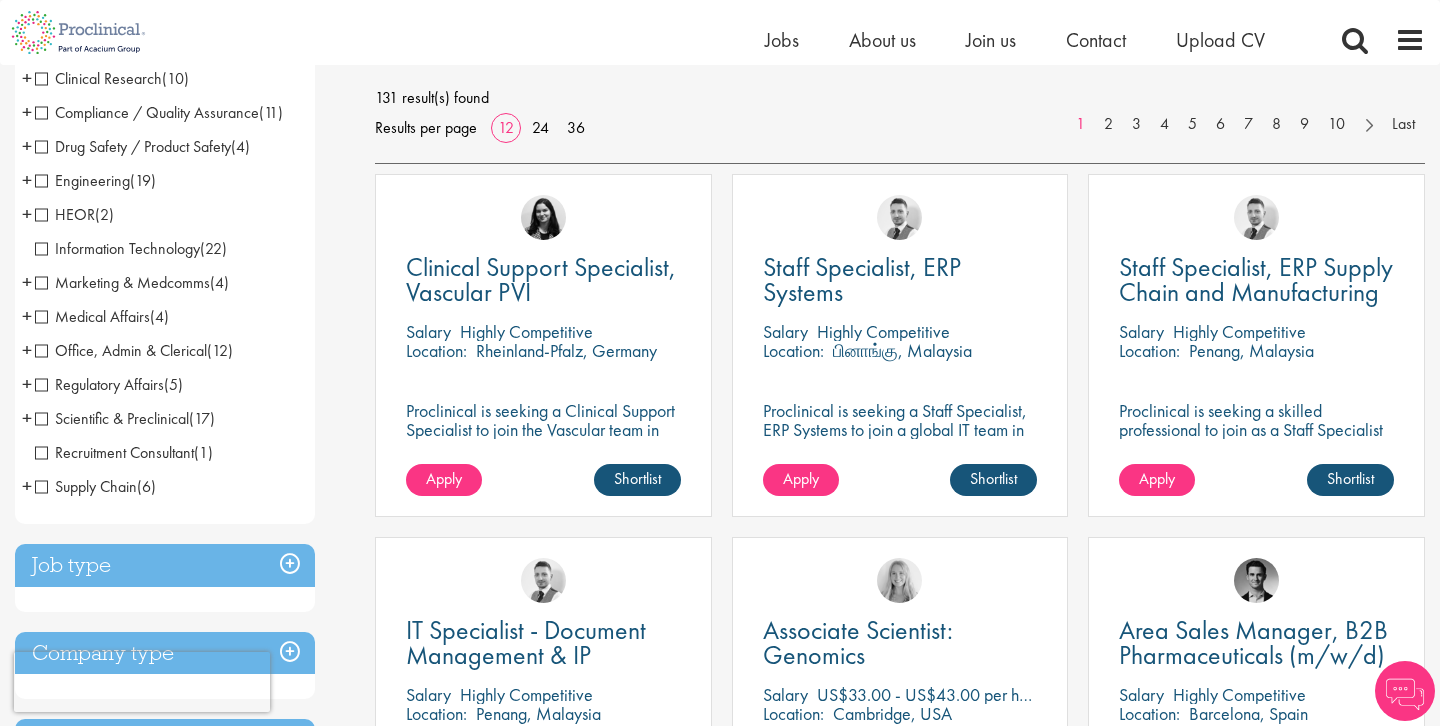 click on "Scientific & Preclinical" at bounding box center (112, 418) 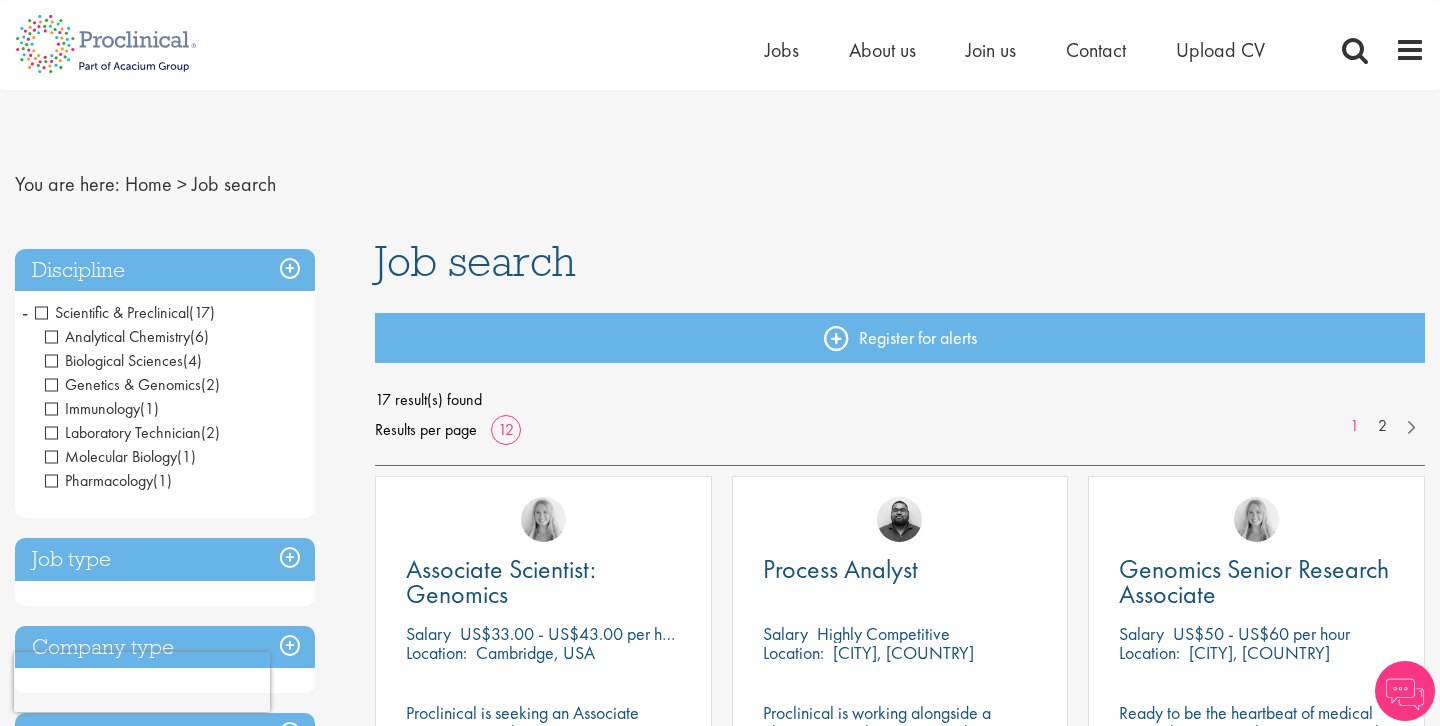 scroll, scrollTop: 0, scrollLeft: 0, axis: both 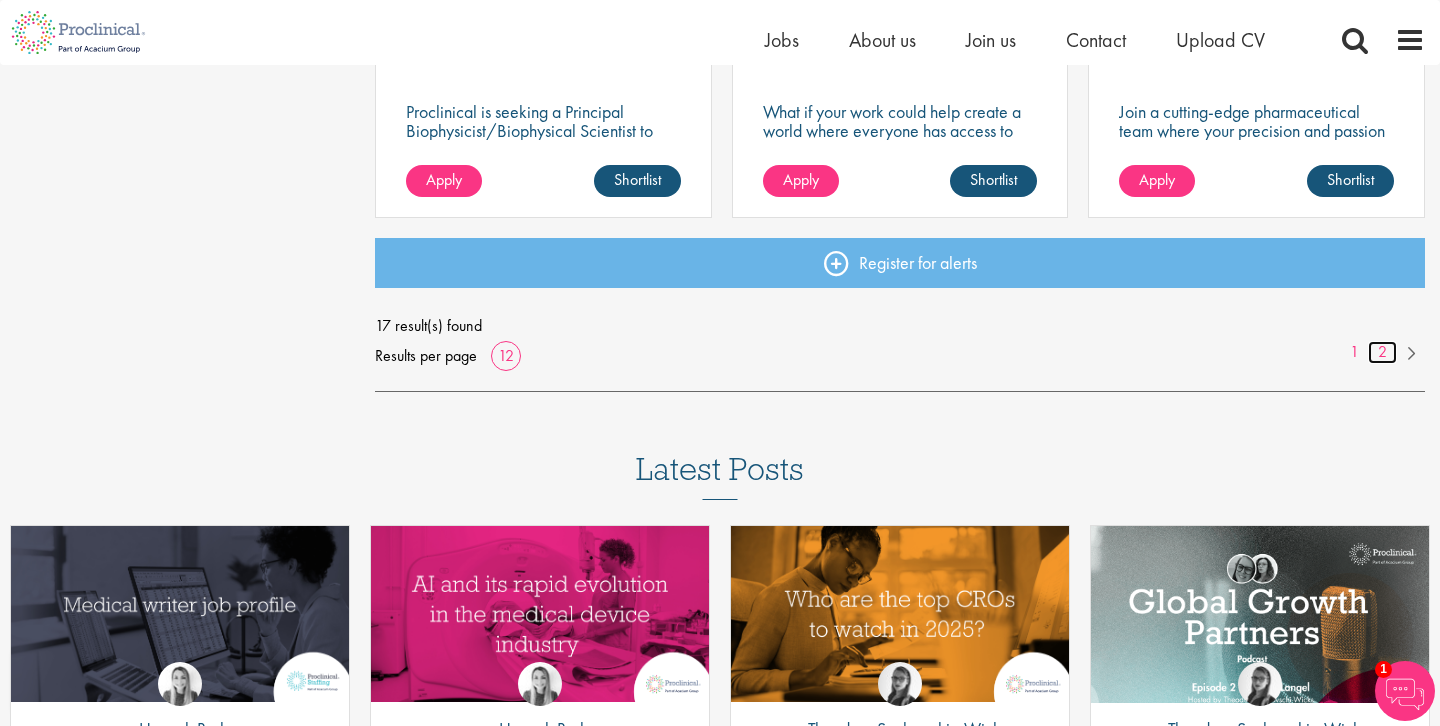 click on "2" at bounding box center (1382, 352) 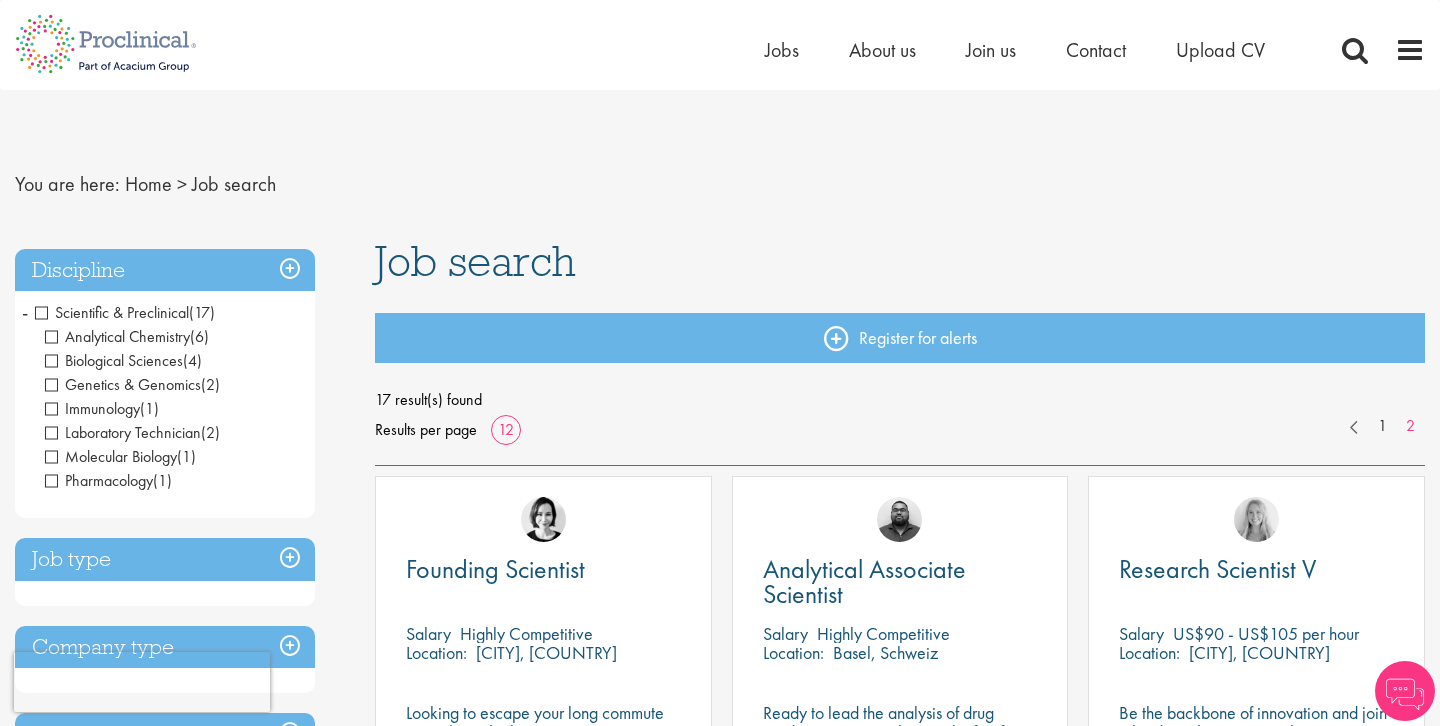 scroll, scrollTop: 0, scrollLeft: 0, axis: both 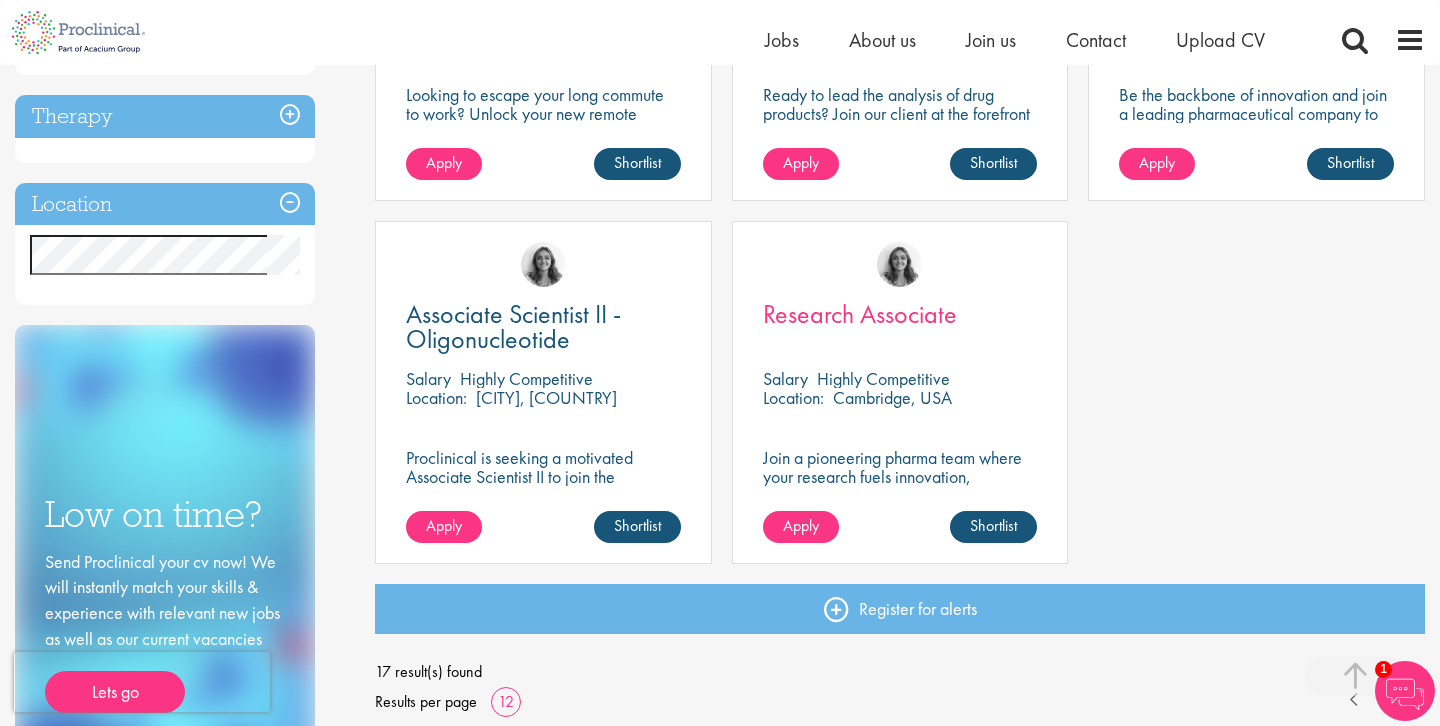 click on "Research Associate" at bounding box center (860, 314) 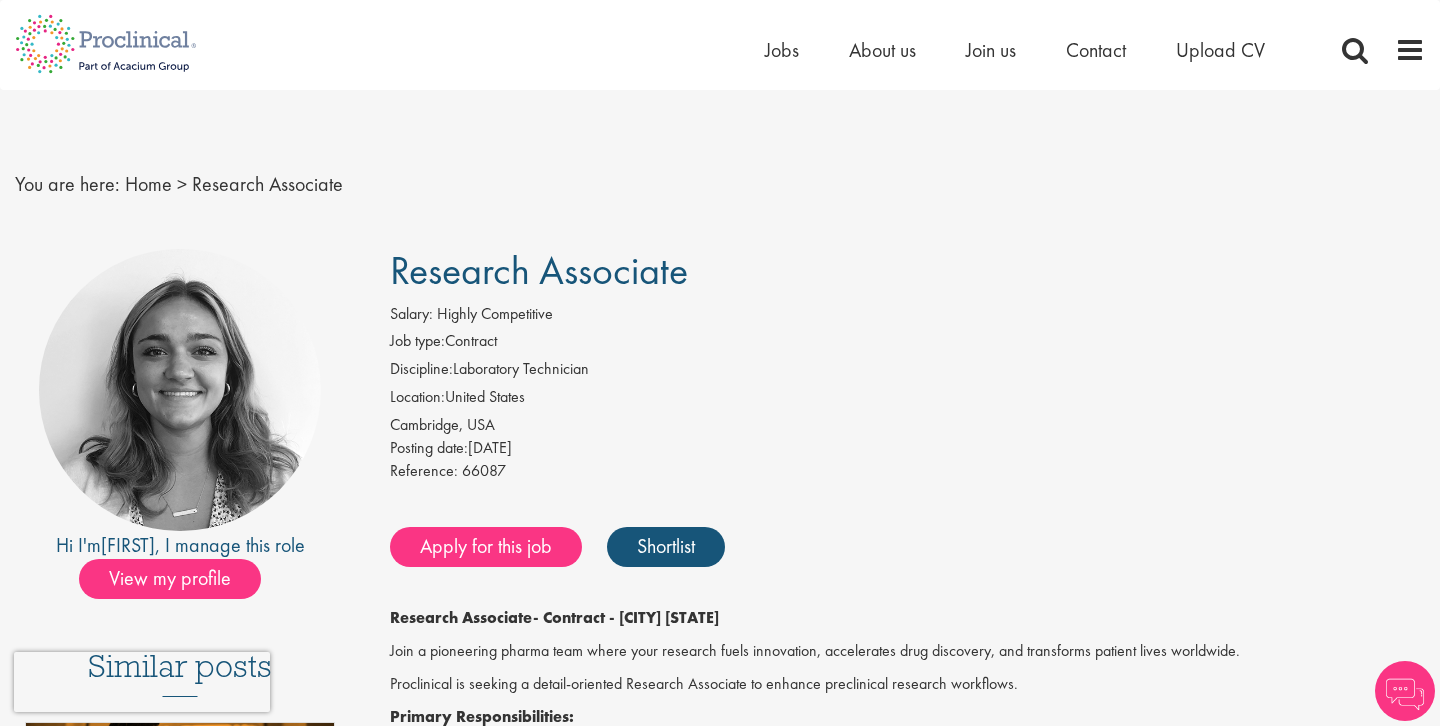 scroll, scrollTop: 0, scrollLeft: 0, axis: both 